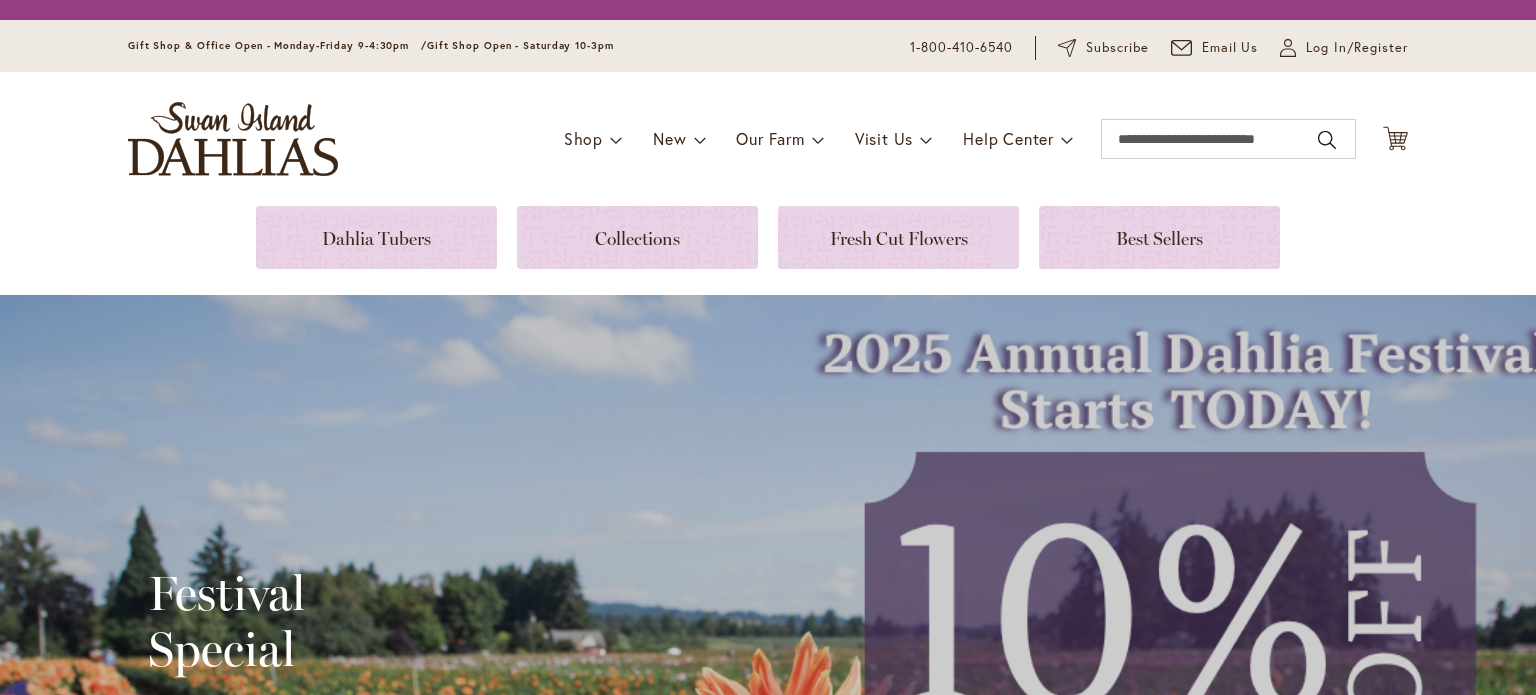scroll, scrollTop: 0, scrollLeft: 0, axis: both 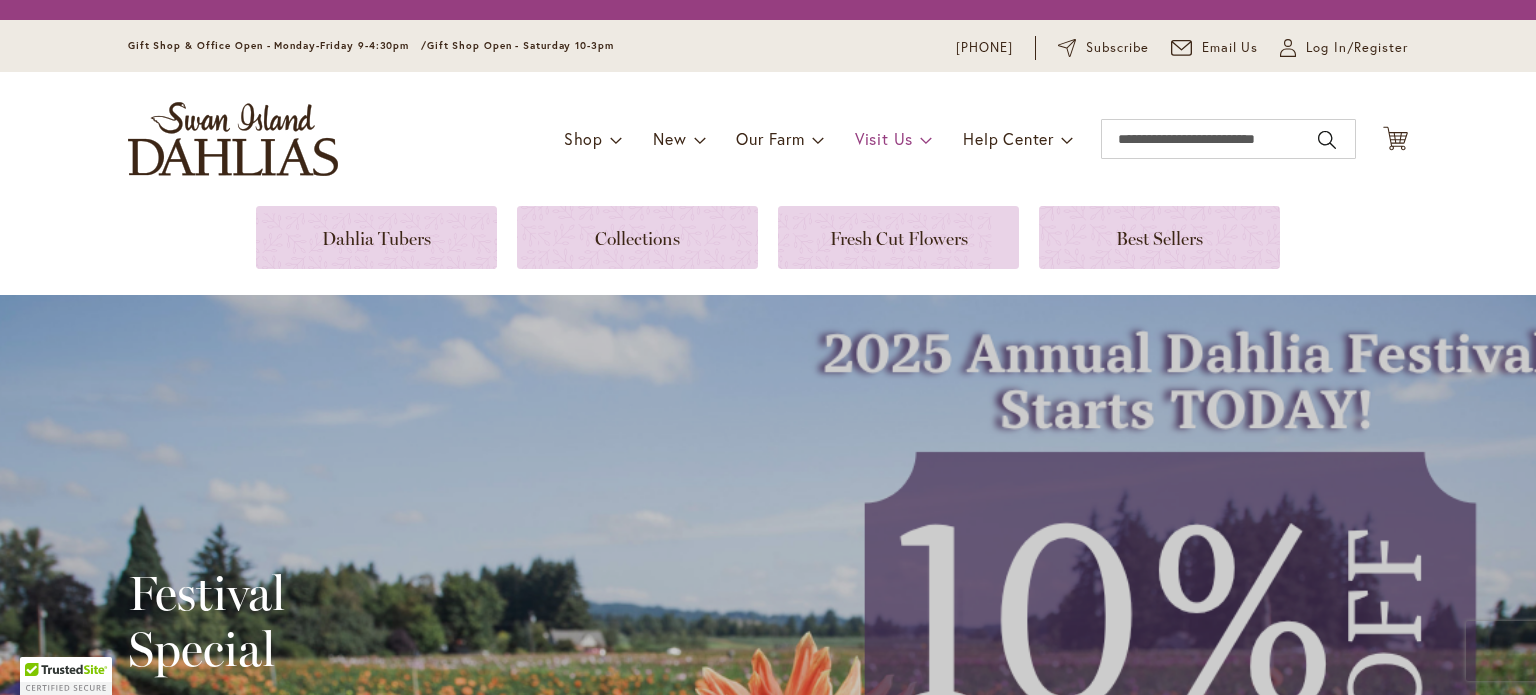 click on "Visit Us" at bounding box center (884, 138) 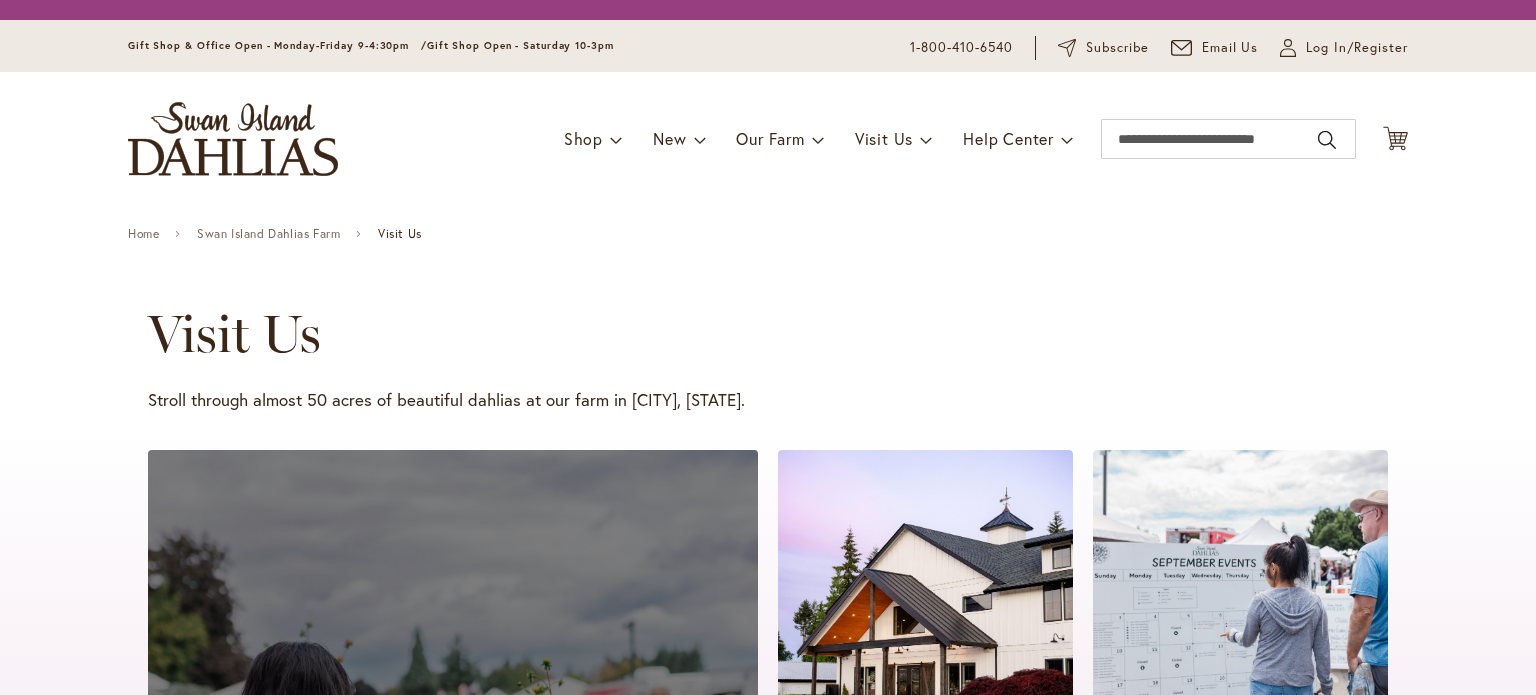 scroll, scrollTop: 0, scrollLeft: 0, axis: both 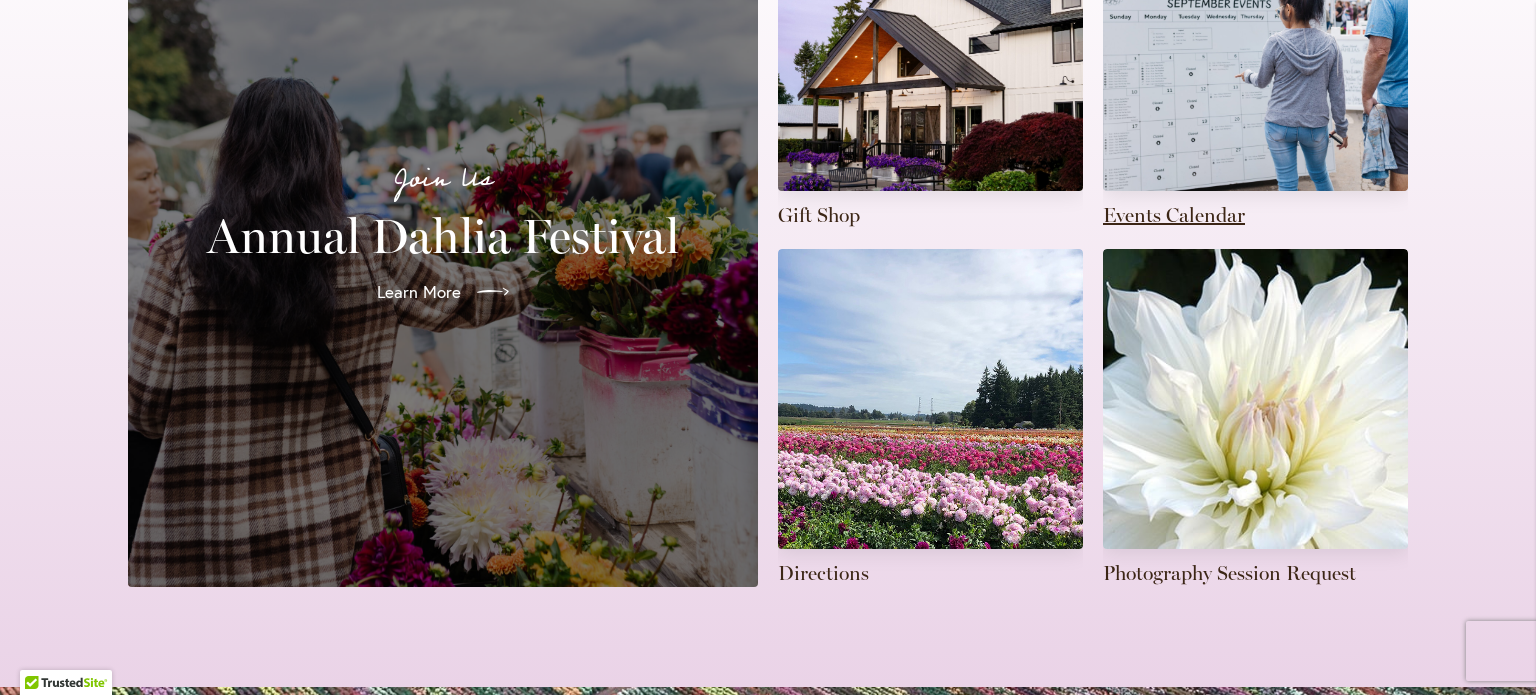click at bounding box center [1255, 60] 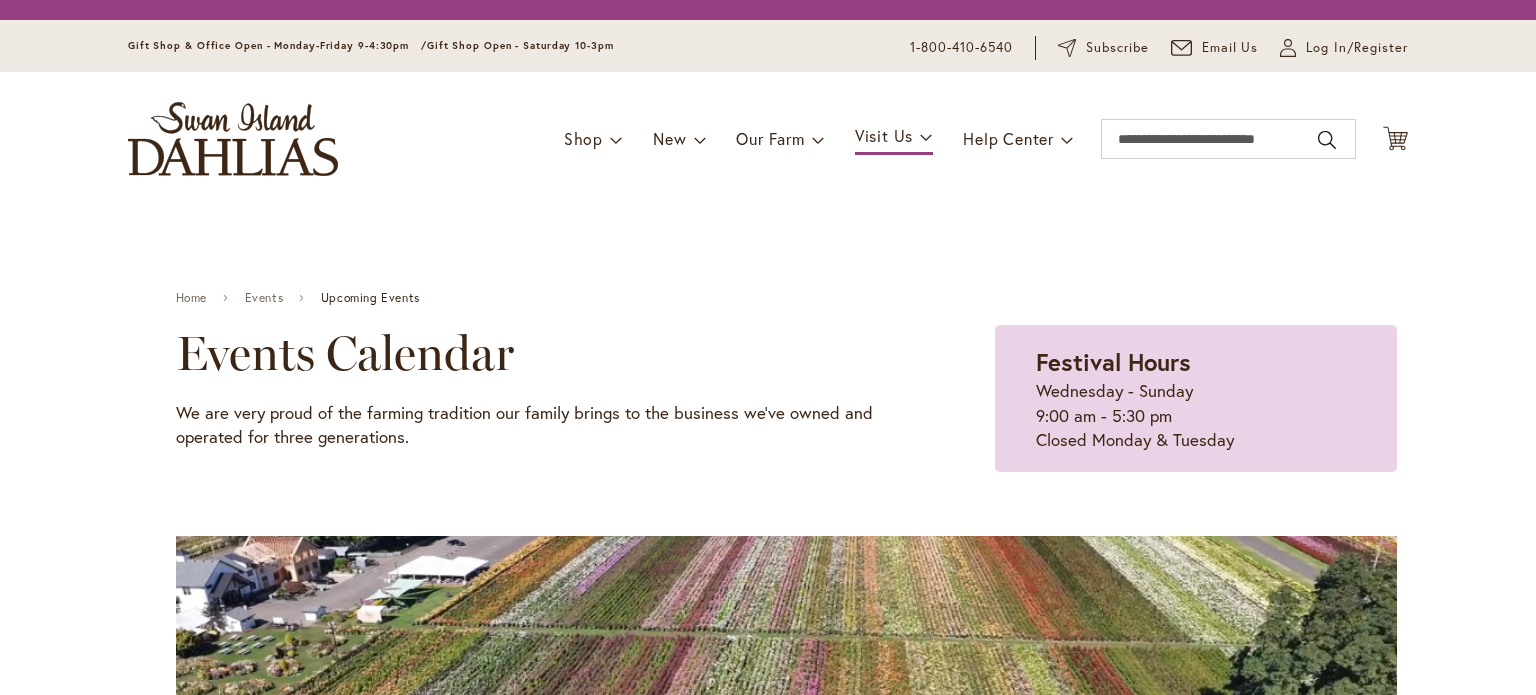 scroll, scrollTop: 0, scrollLeft: 0, axis: both 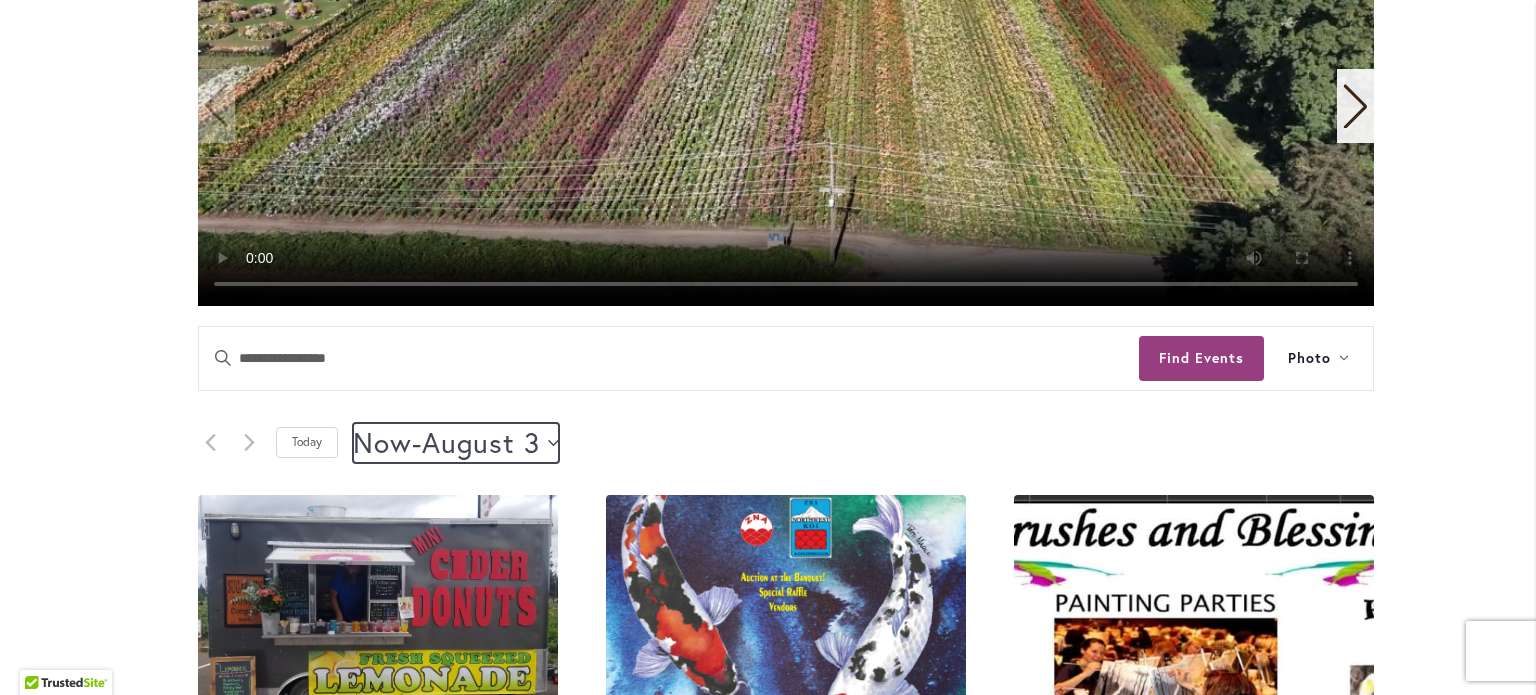 click on "August 3" at bounding box center (481, 443) 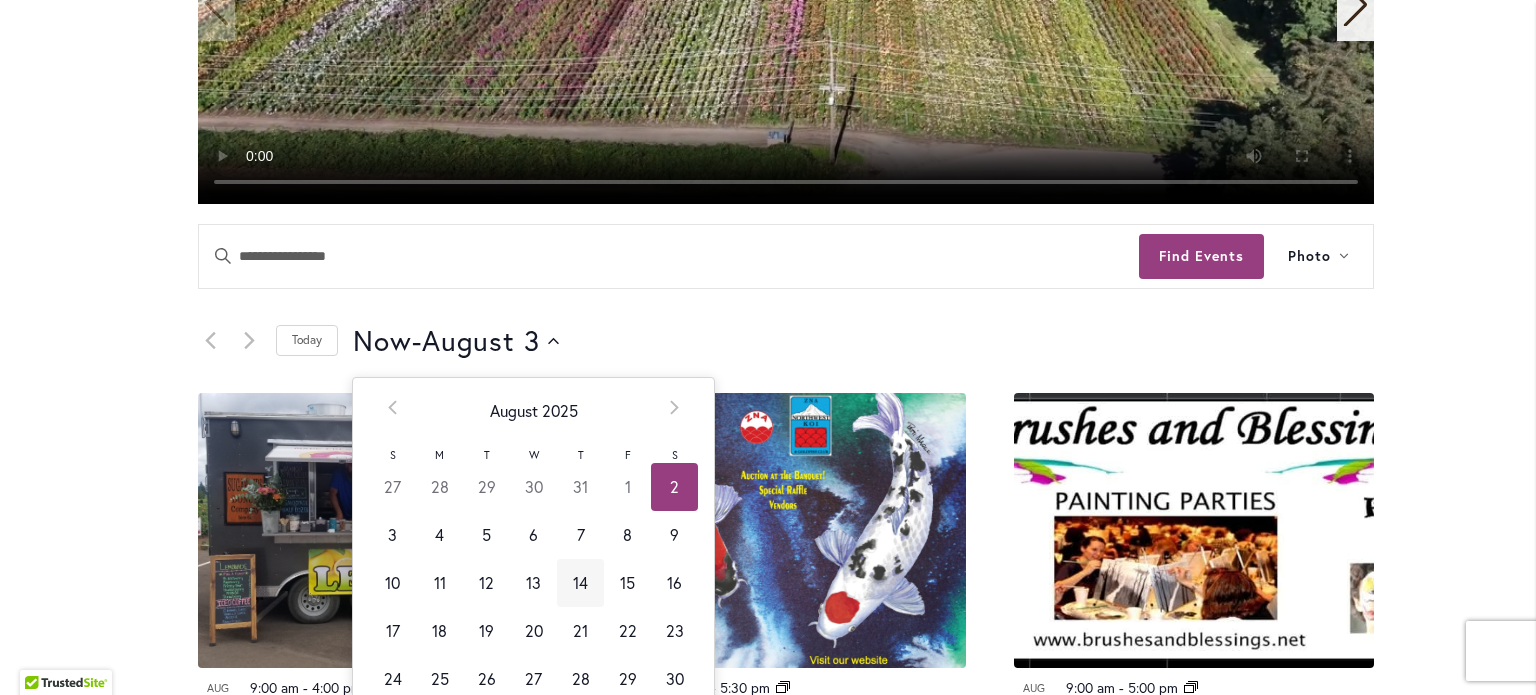 scroll, scrollTop: 744, scrollLeft: 0, axis: vertical 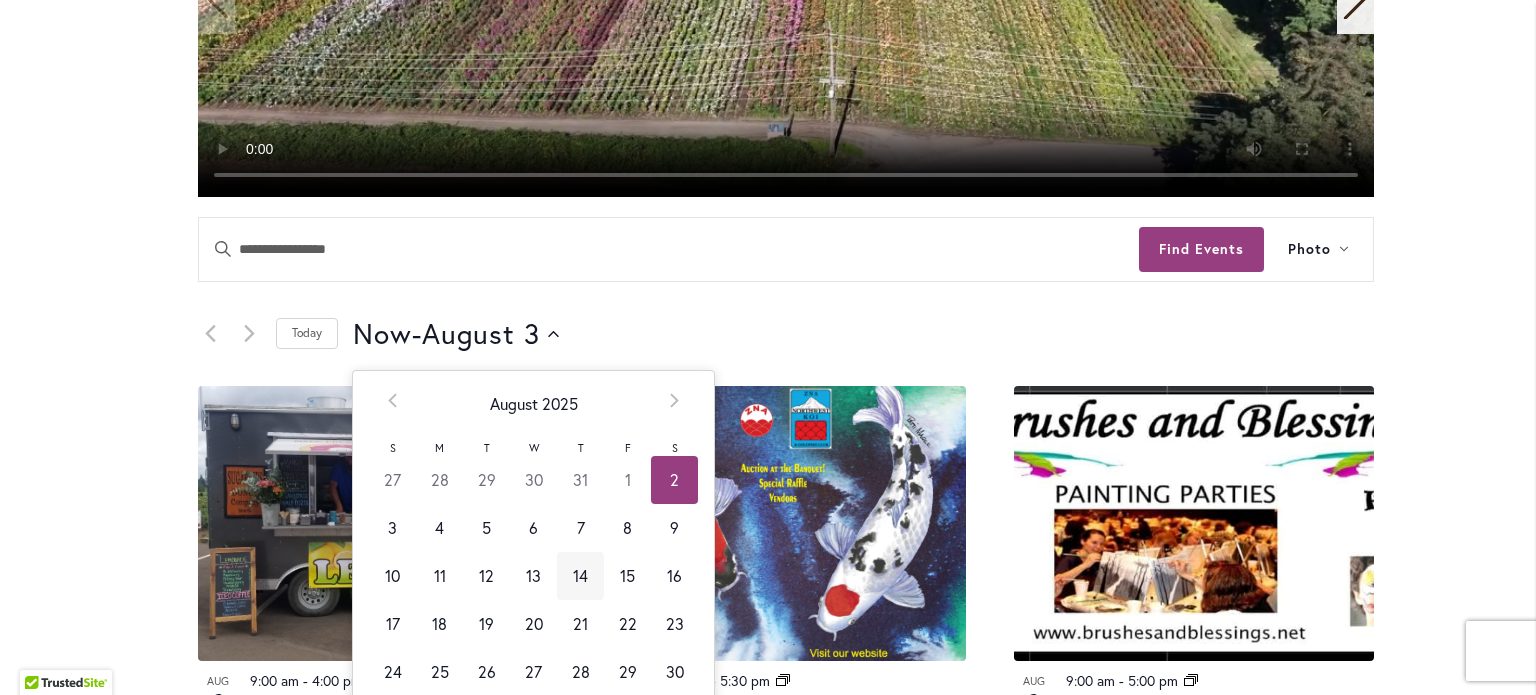 click on "14" at bounding box center [580, 576] 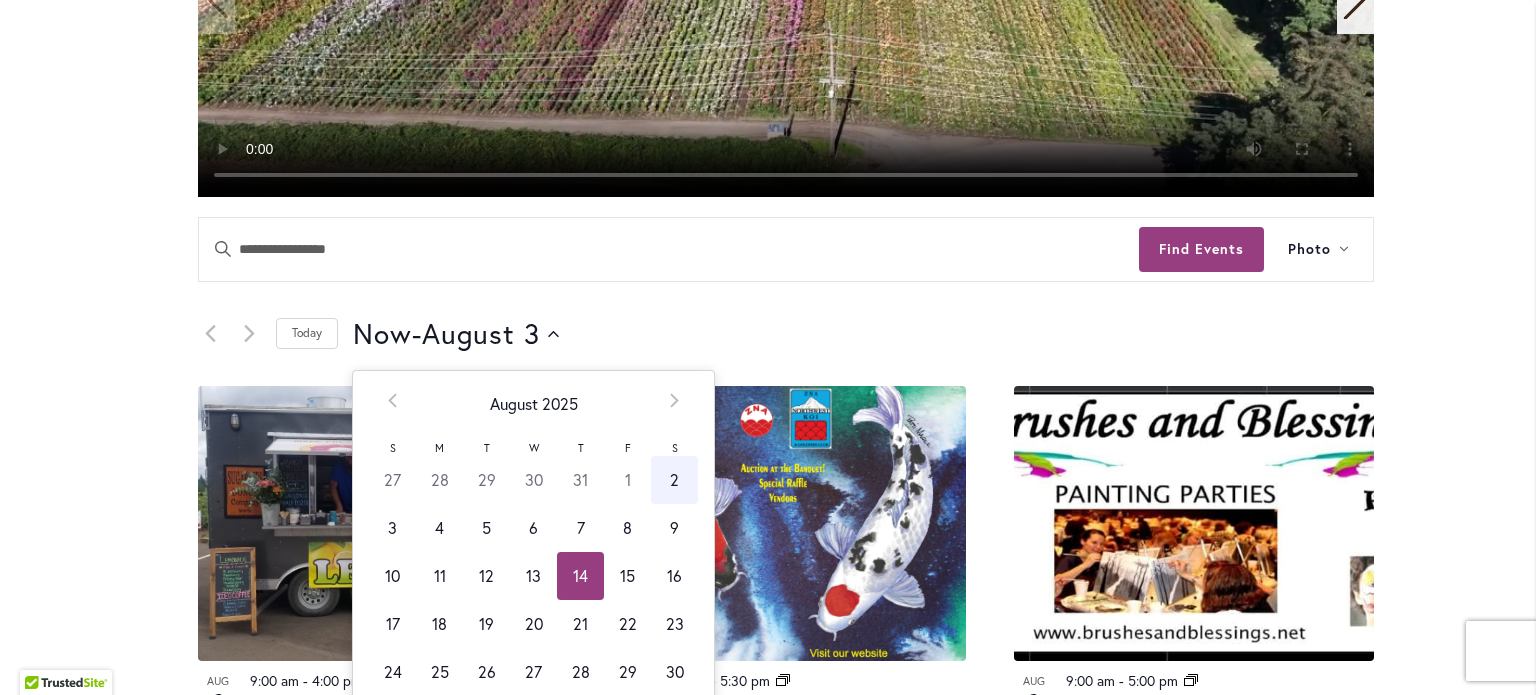 click on "14" at bounding box center [580, 576] 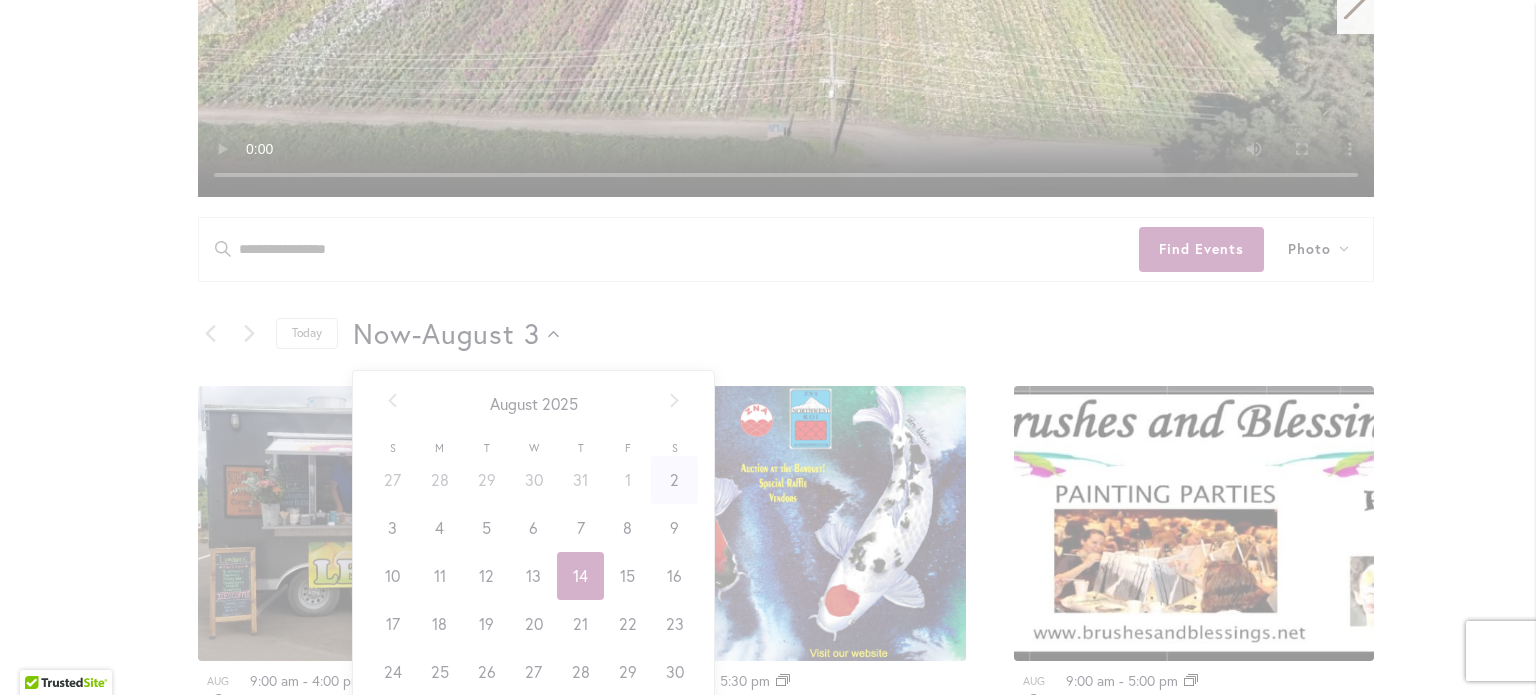 scroll, scrollTop: 0, scrollLeft: 79, axis: horizontal 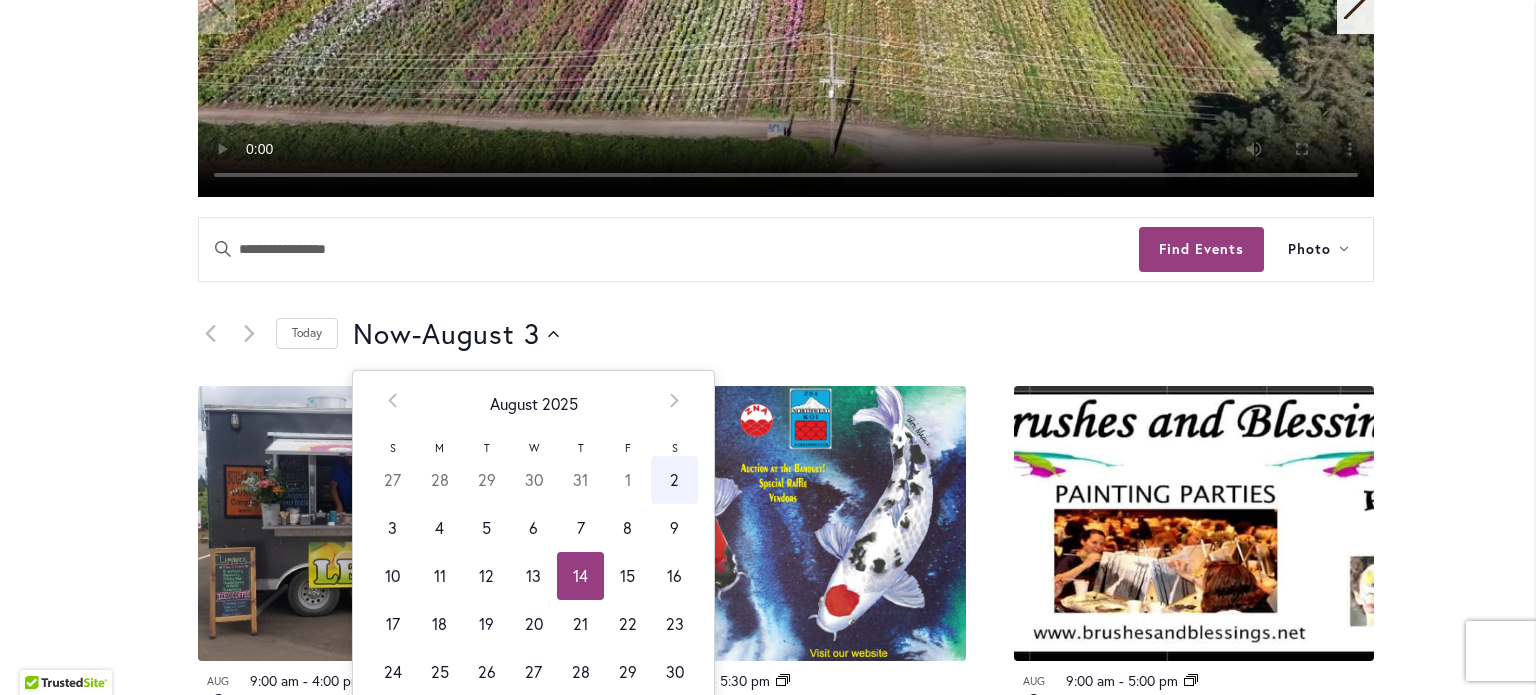 click on "Now
Now
-
8/3/2025
August 3
Select date.
*********
Prev August 2025
Next S M T W T F S 27 28 29 30 31 1 2 3 4 5 6 7 8 9 10 11 12 13 14 15 16 17 18 19 20 21 22 23 24 25 26 27 28 29 30 31 1 2 3 4 5 6 Today Clear
Prev 2025
Next Jan Feb Mar Apr May Jun Jul Aug Sep Oct Nov Dec Today Clear
Prev 2020-2029
Next 2019 2020 2021 2022 2023 2024 2025 2026 2027 2028 2029 2030 Today Clear
Prev 2000-2090
Next 1990 2000 2010 2020 2030 2040 2050 2060 2070 2080 2090 2100 Today Clear
Prev 2000-2900
Next 1900 2000 2100 2200 2300 2400 2500 2600 2700 2800 2900 3000 Today Clear" at bounding box center (863, 334) 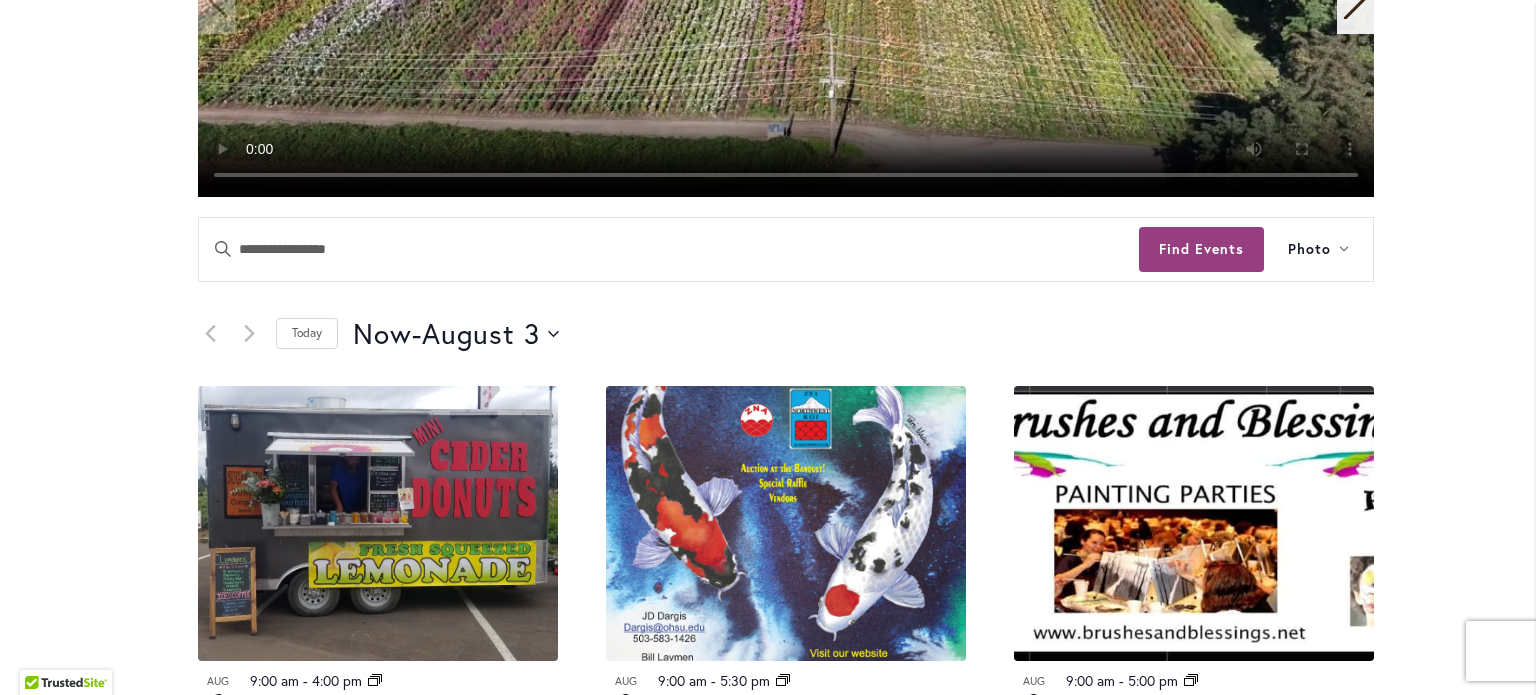 scroll, scrollTop: 0, scrollLeft: 0, axis: both 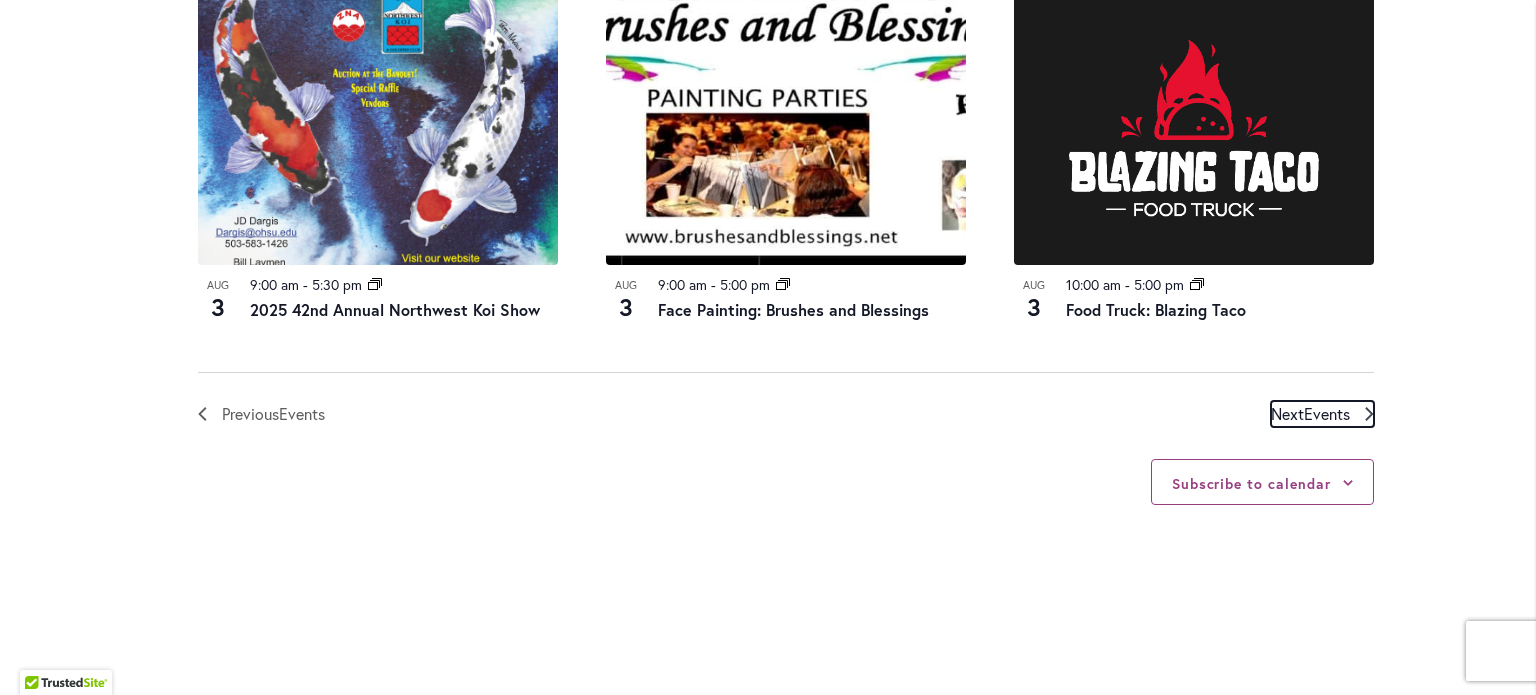 click on "Next  Events" at bounding box center (1310, 414) 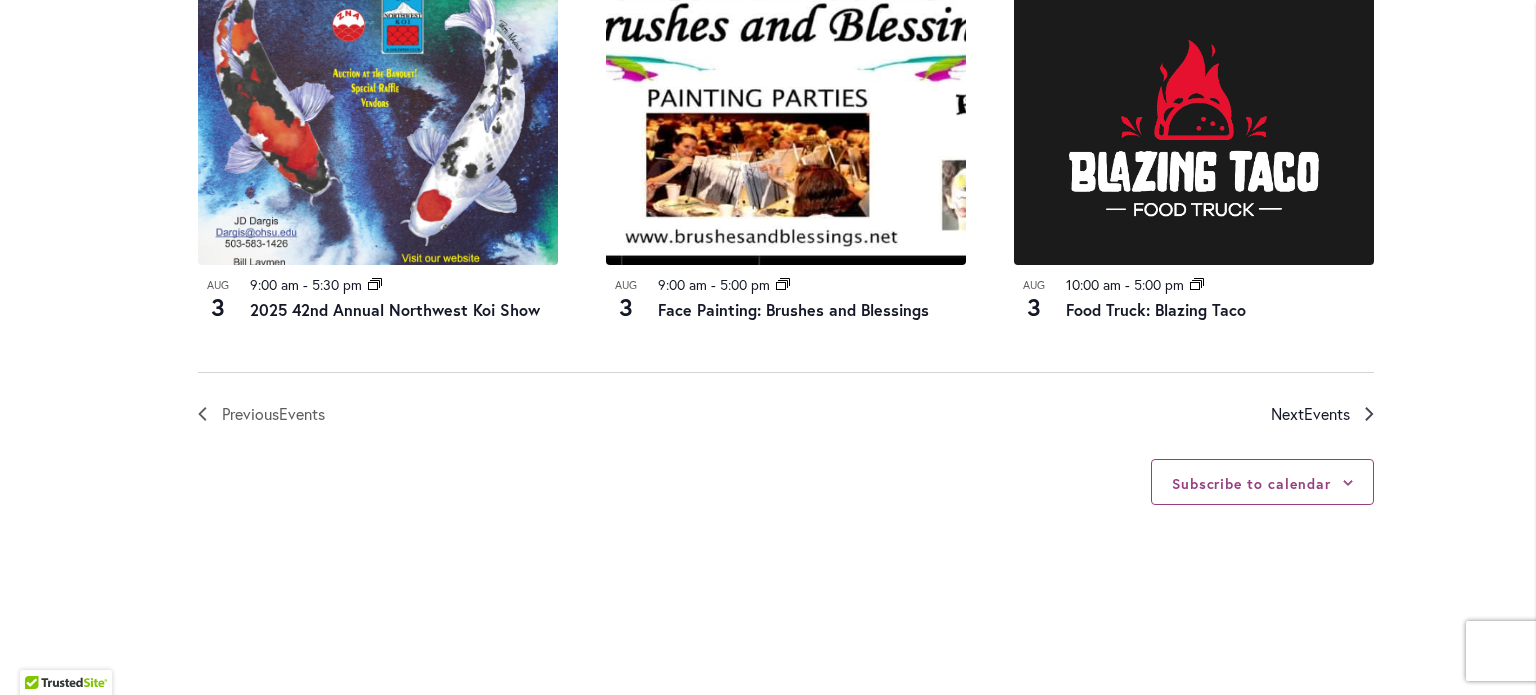 scroll, scrollTop: 0, scrollLeft: 0, axis: both 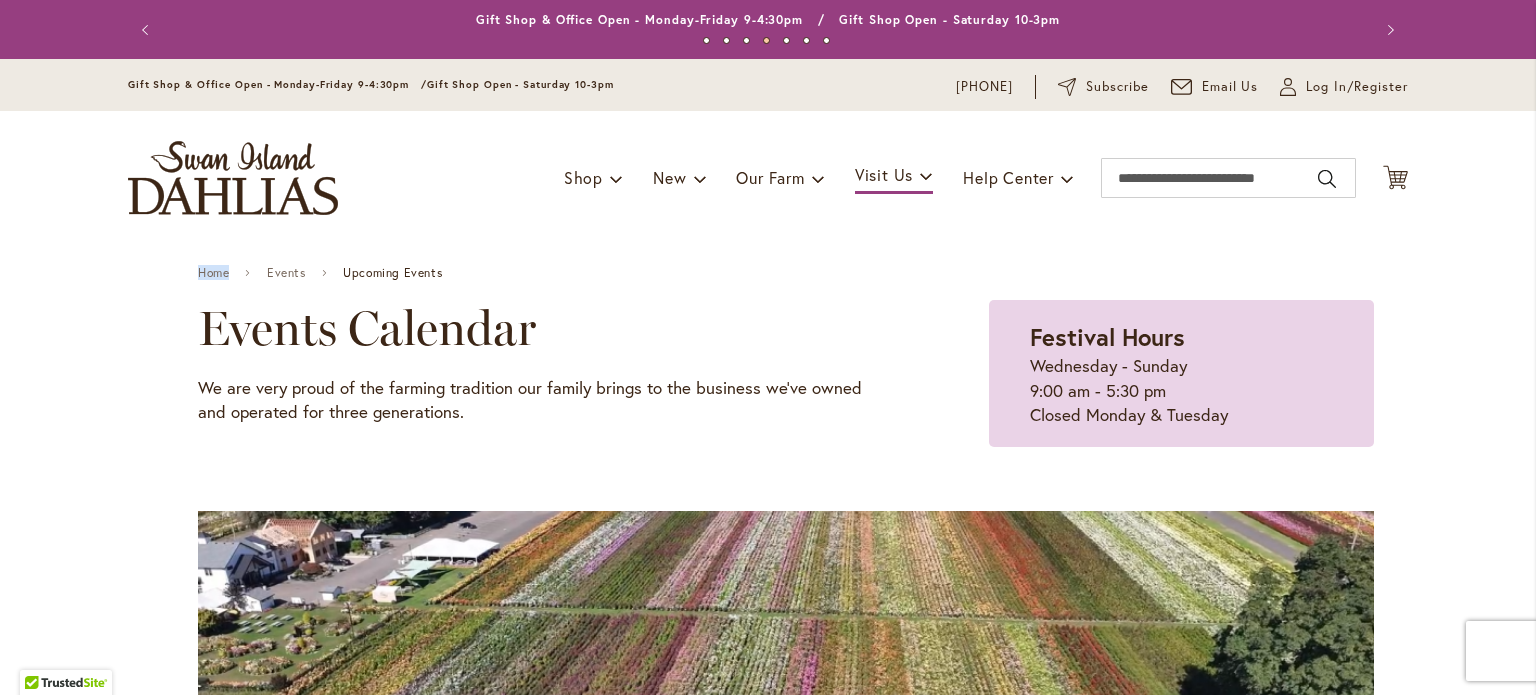 click on "12 events found." at bounding box center [0, 0] 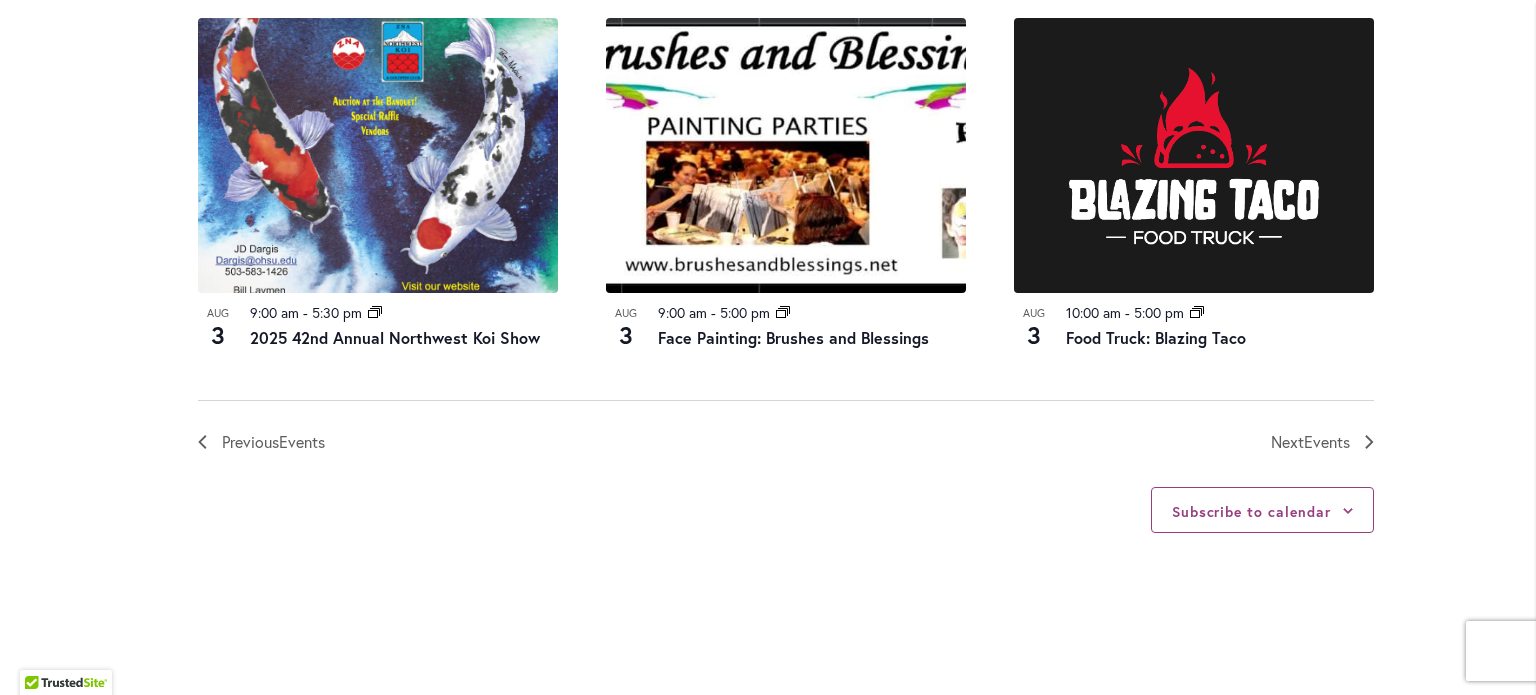 scroll, scrollTop: 2257, scrollLeft: 0, axis: vertical 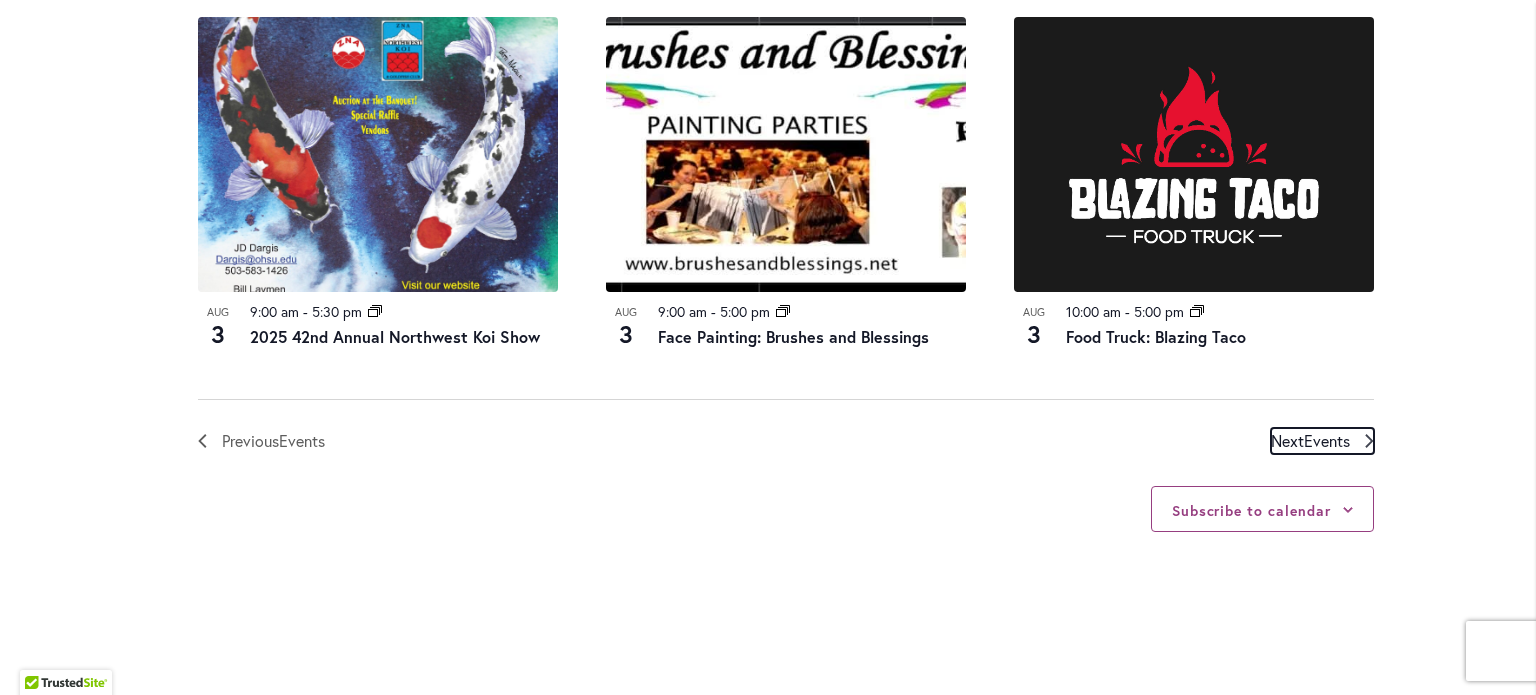click on "Next  Events" at bounding box center (1310, 441) 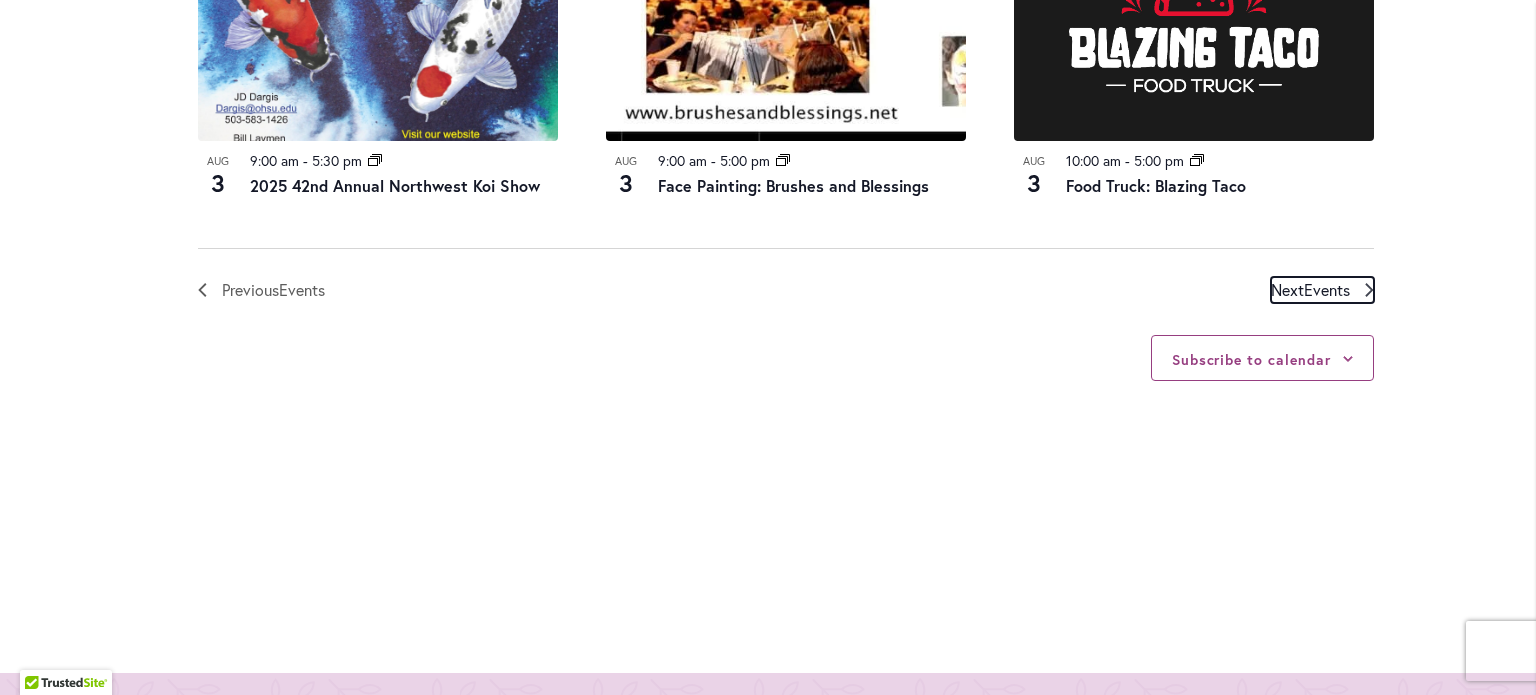 scroll, scrollTop: 2413, scrollLeft: 0, axis: vertical 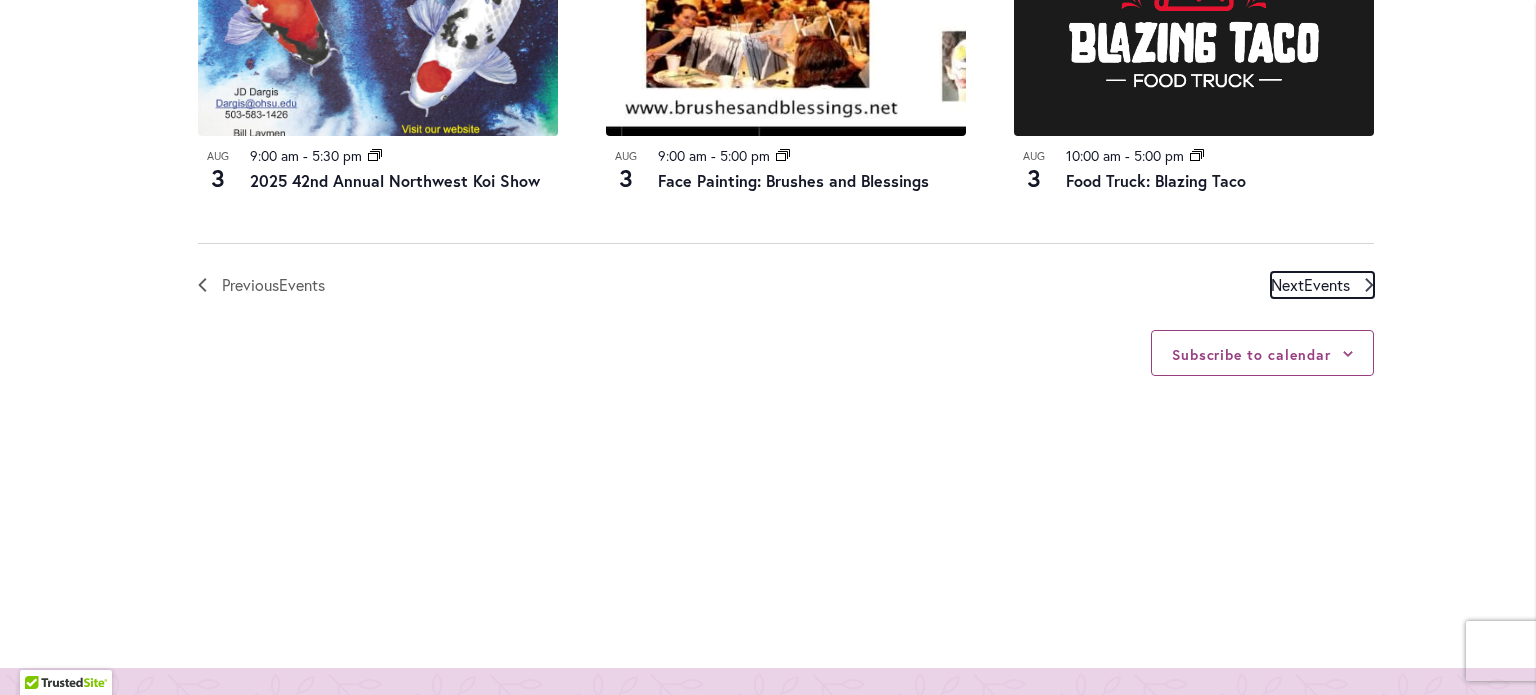 click on "Events" at bounding box center (1327, 284) 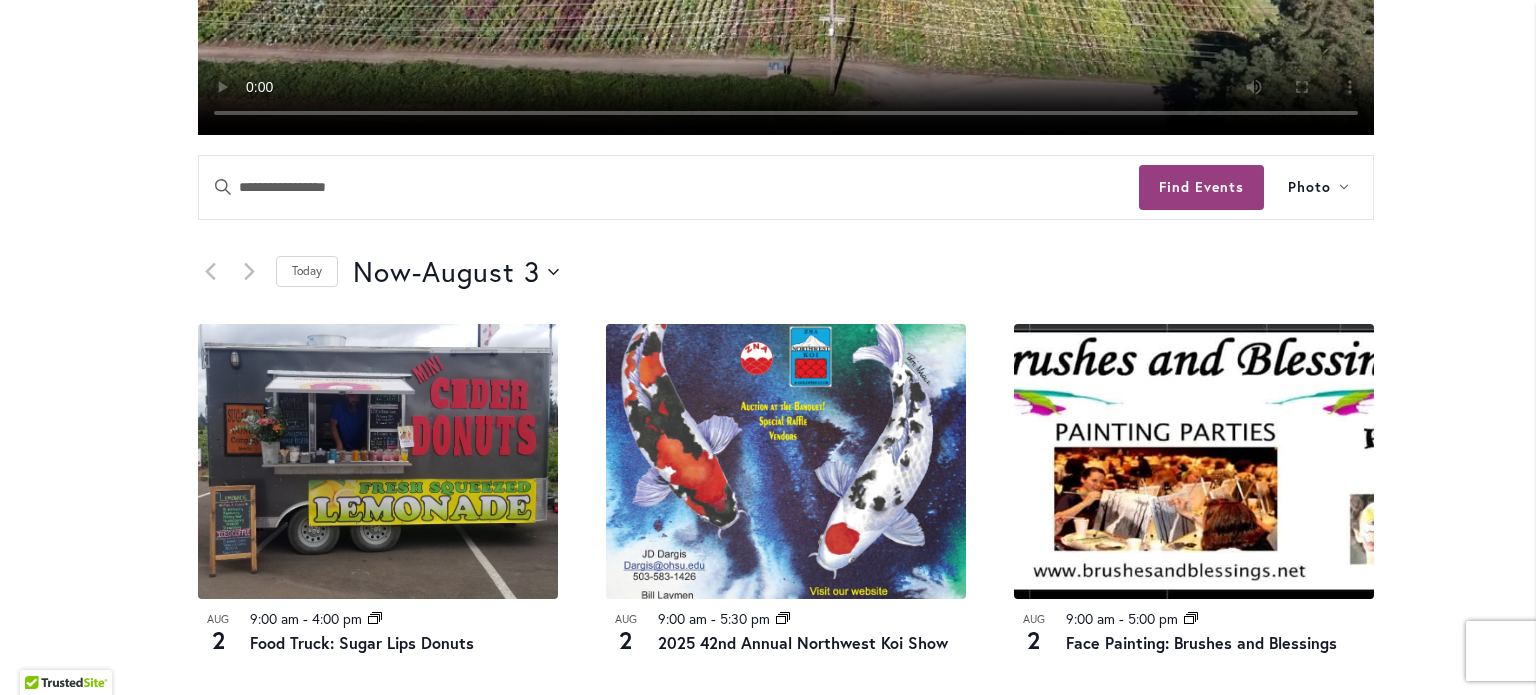 scroll, scrollTop: 807, scrollLeft: 0, axis: vertical 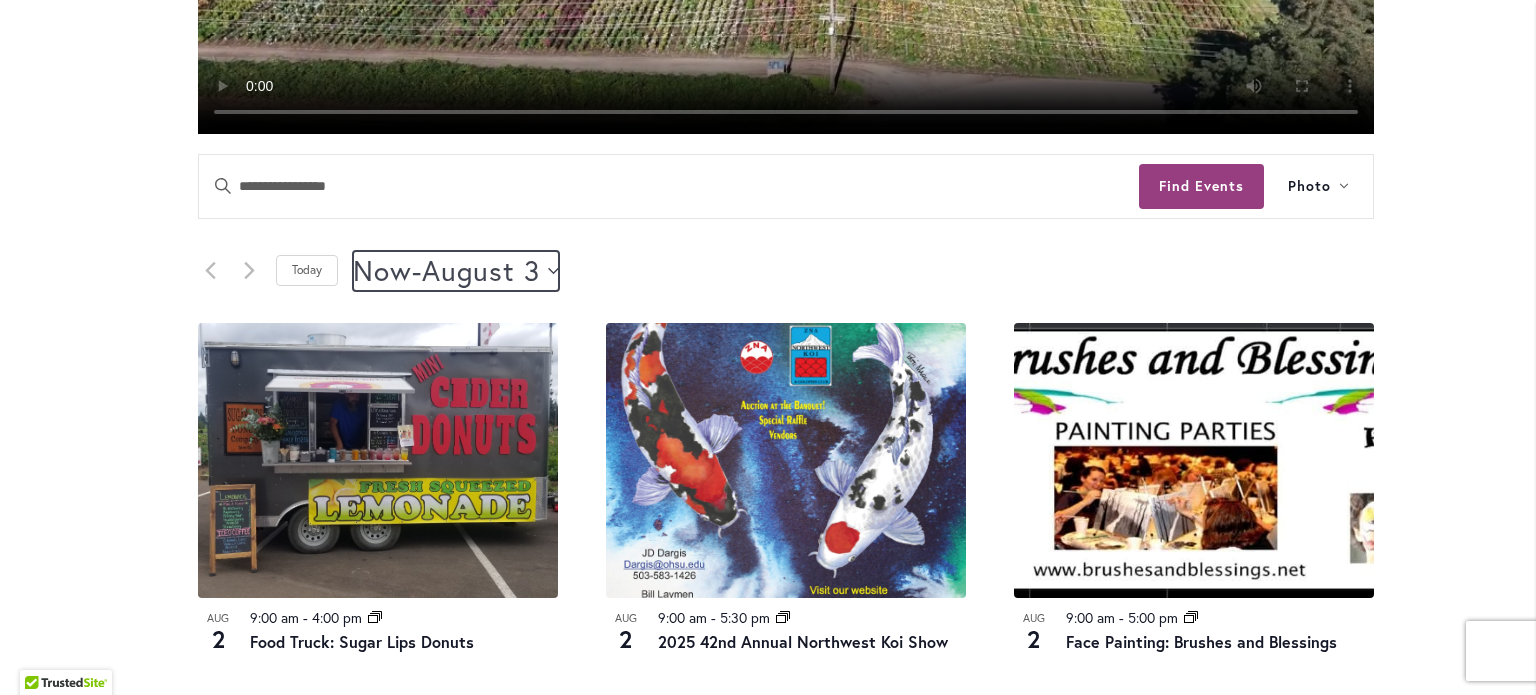 click on "August 3" at bounding box center [481, 271] 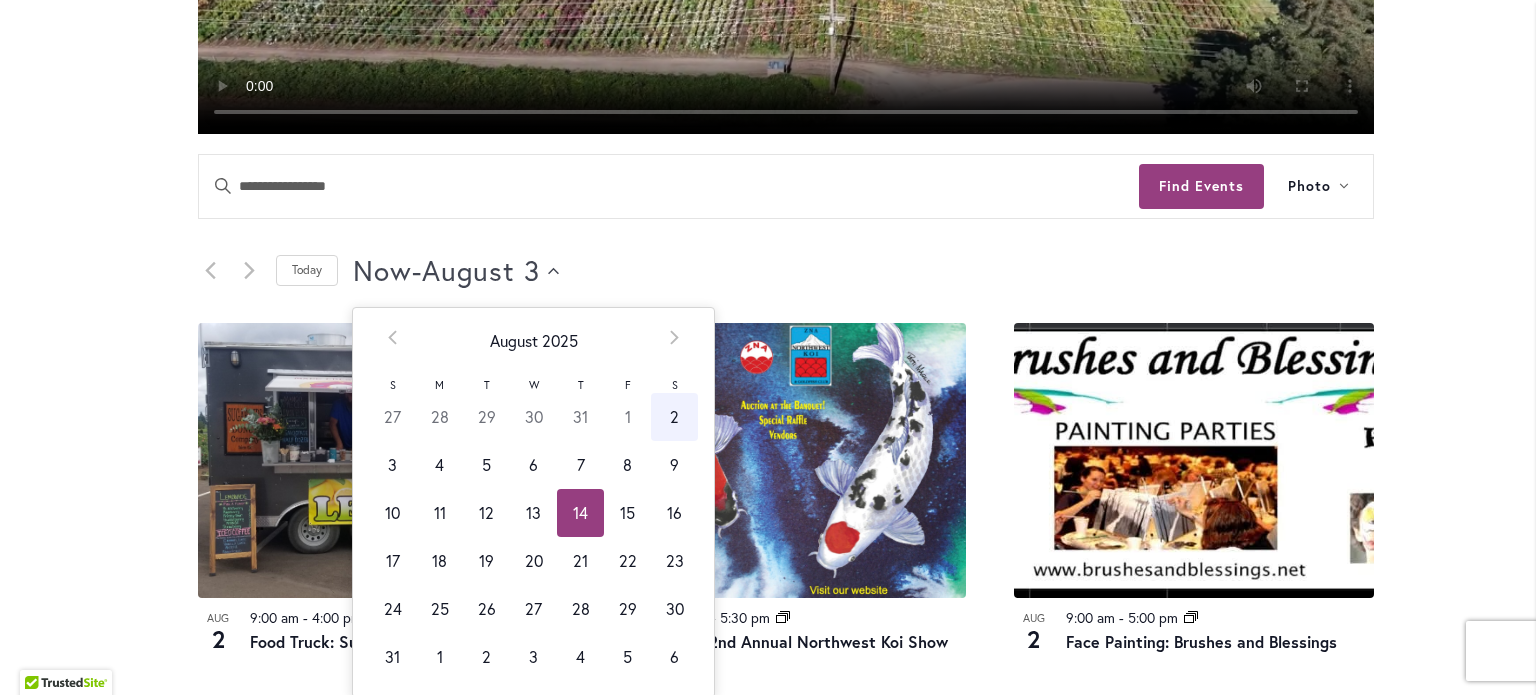 scroll, scrollTop: 0, scrollLeft: 79, axis: horizontal 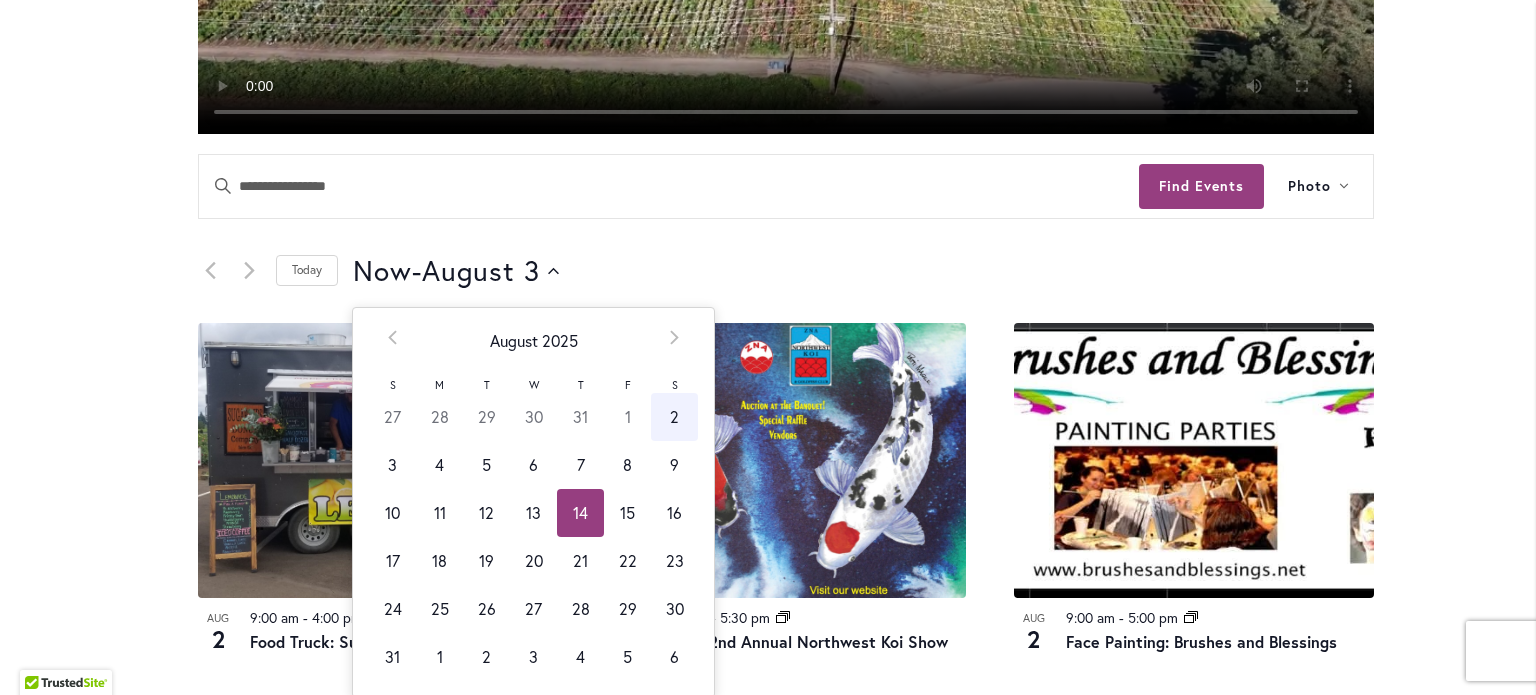 click on "14" at bounding box center [580, 513] 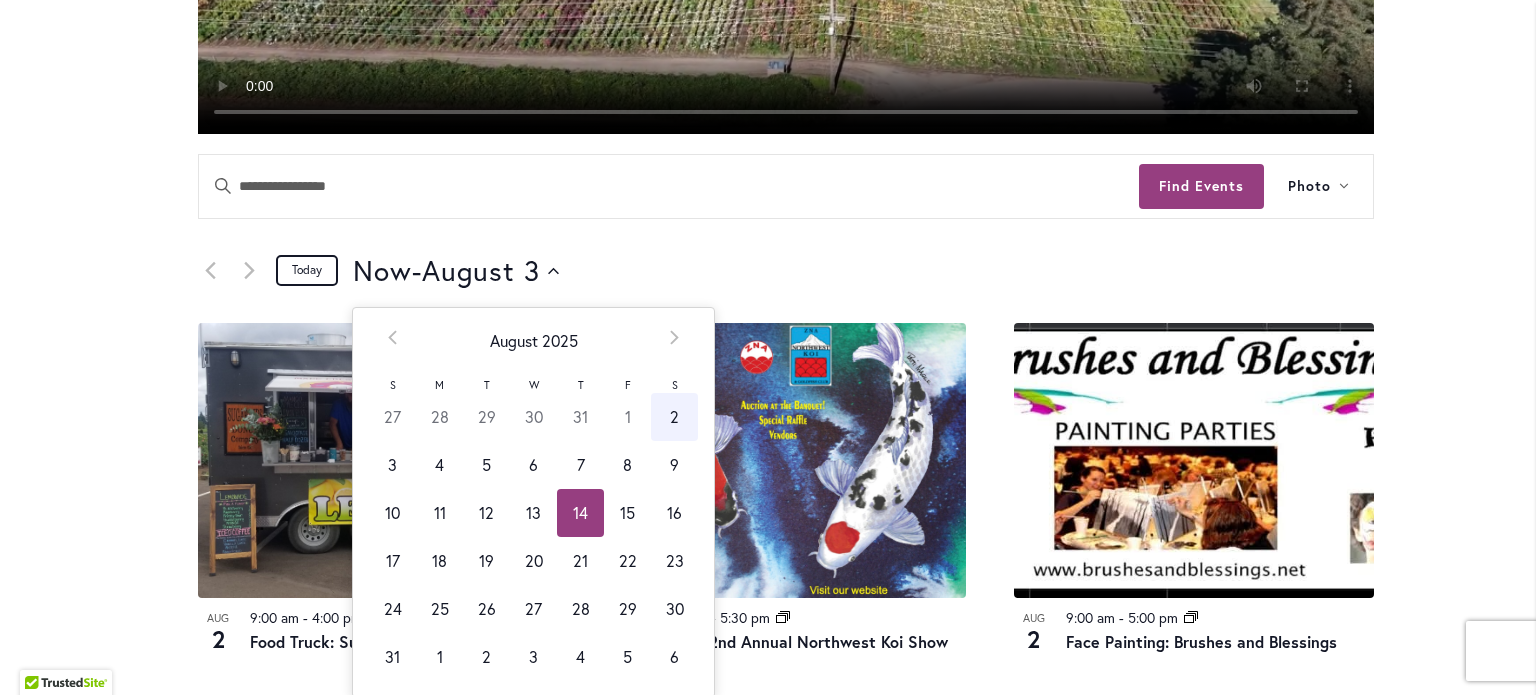 click on "Today" at bounding box center (307, 270) 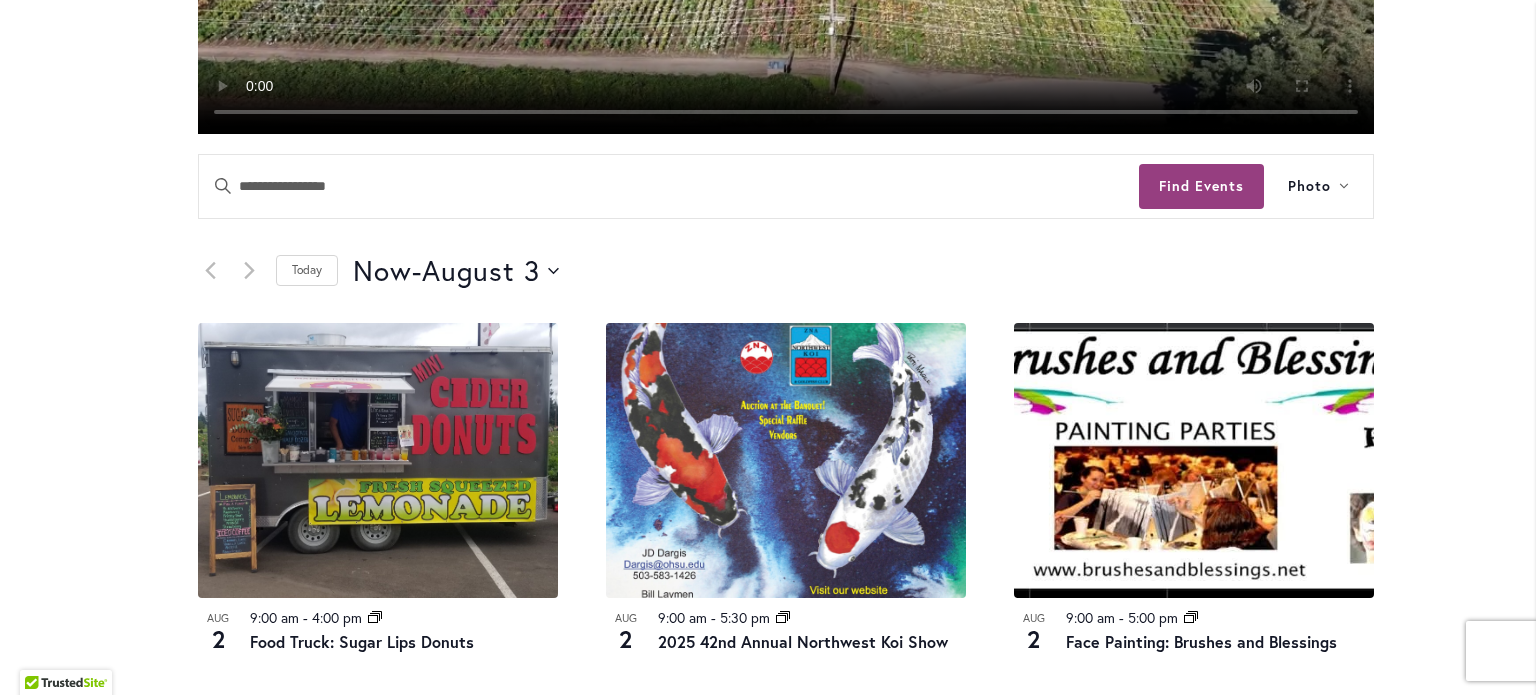 click on "Enter Keyword. Search for Events by Keyword.
Find Events" at bounding box center (731, 186) 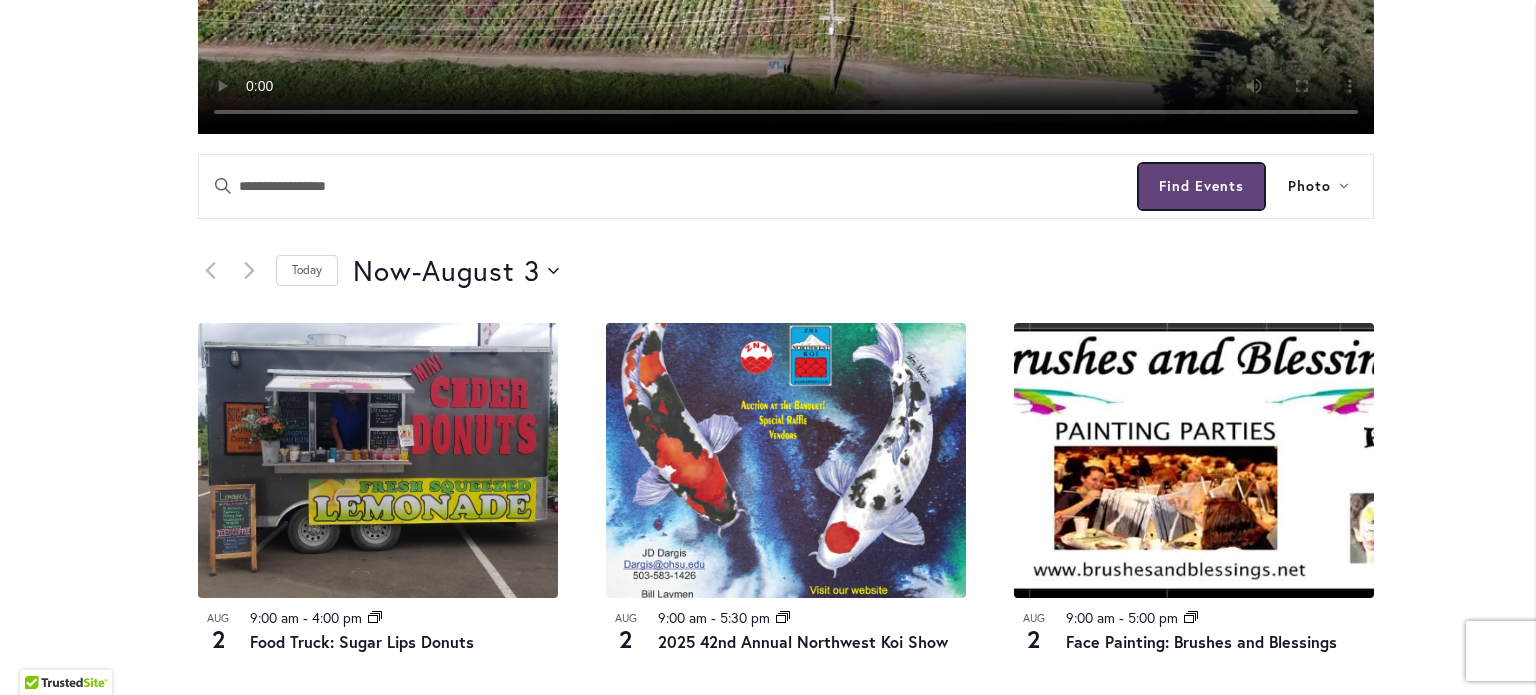 click on "Find Events" at bounding box center [1201, 186] 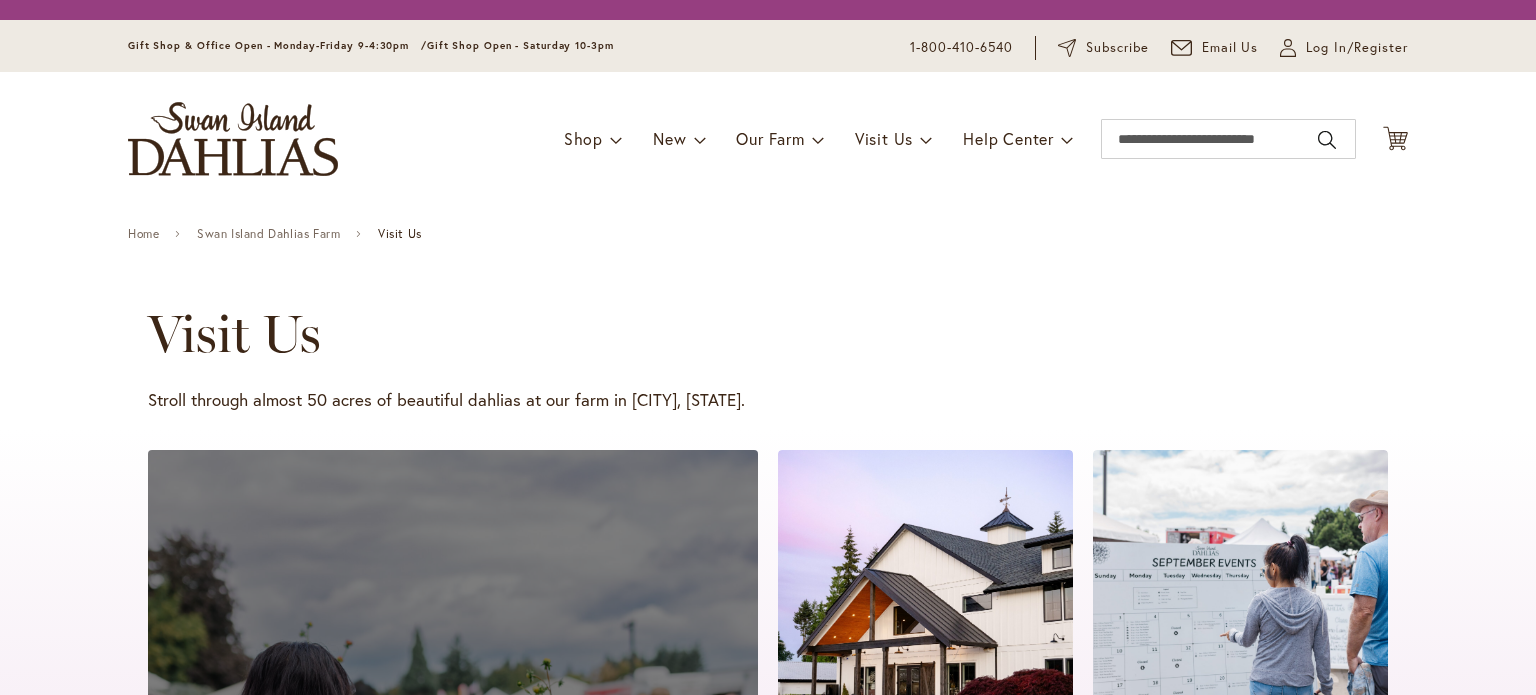 scroll, scrollTop: 0, scrollLeft: 0, axis: both 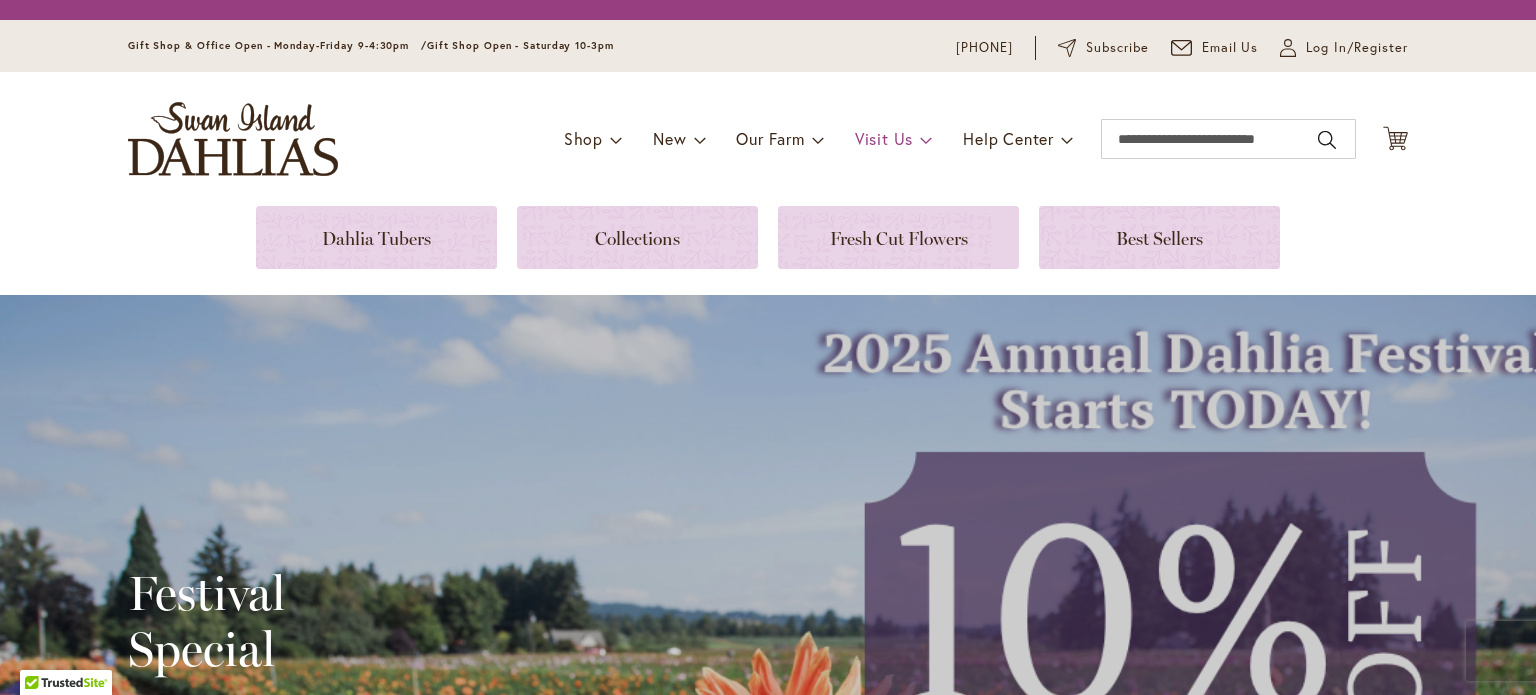 click on "Visit Us" at bounding box center [884, 138] 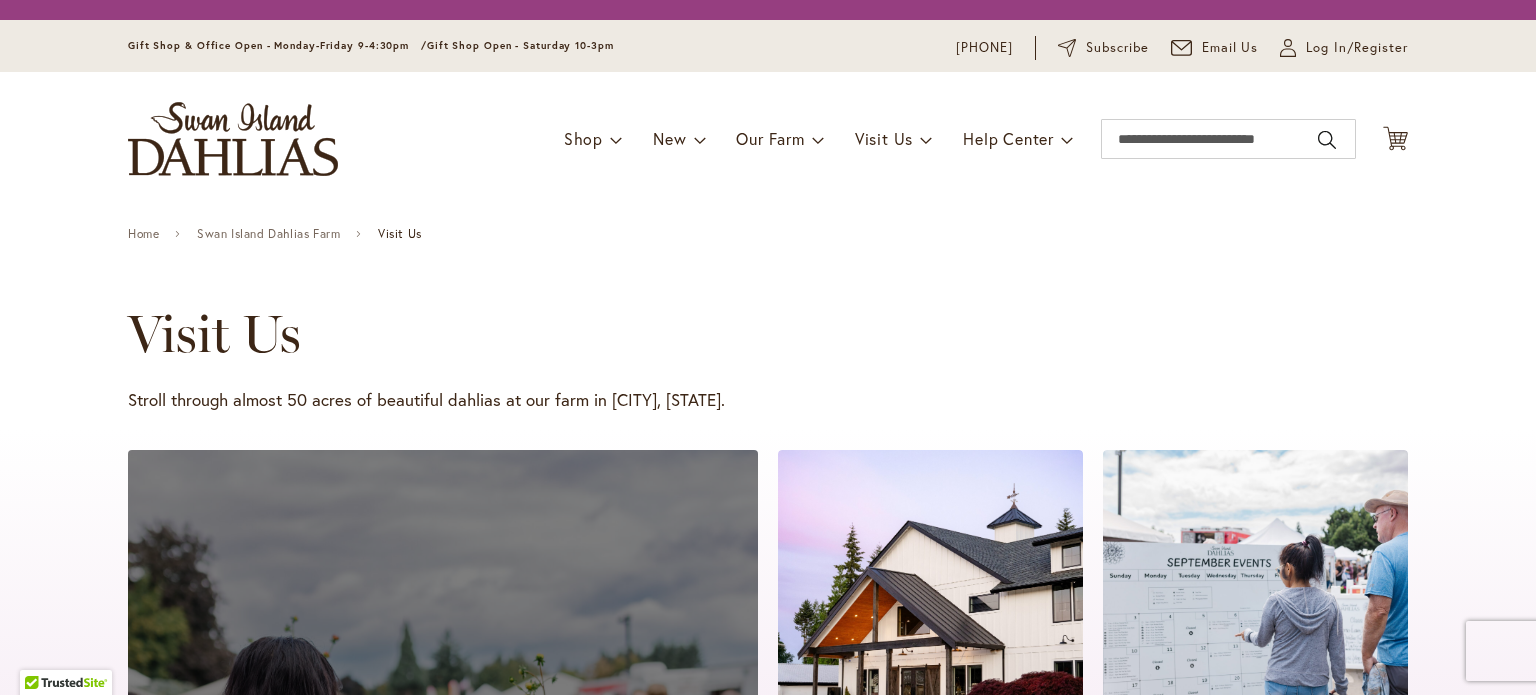 scroll, scrollTop: 0, scrollLeft: 0, axis: both 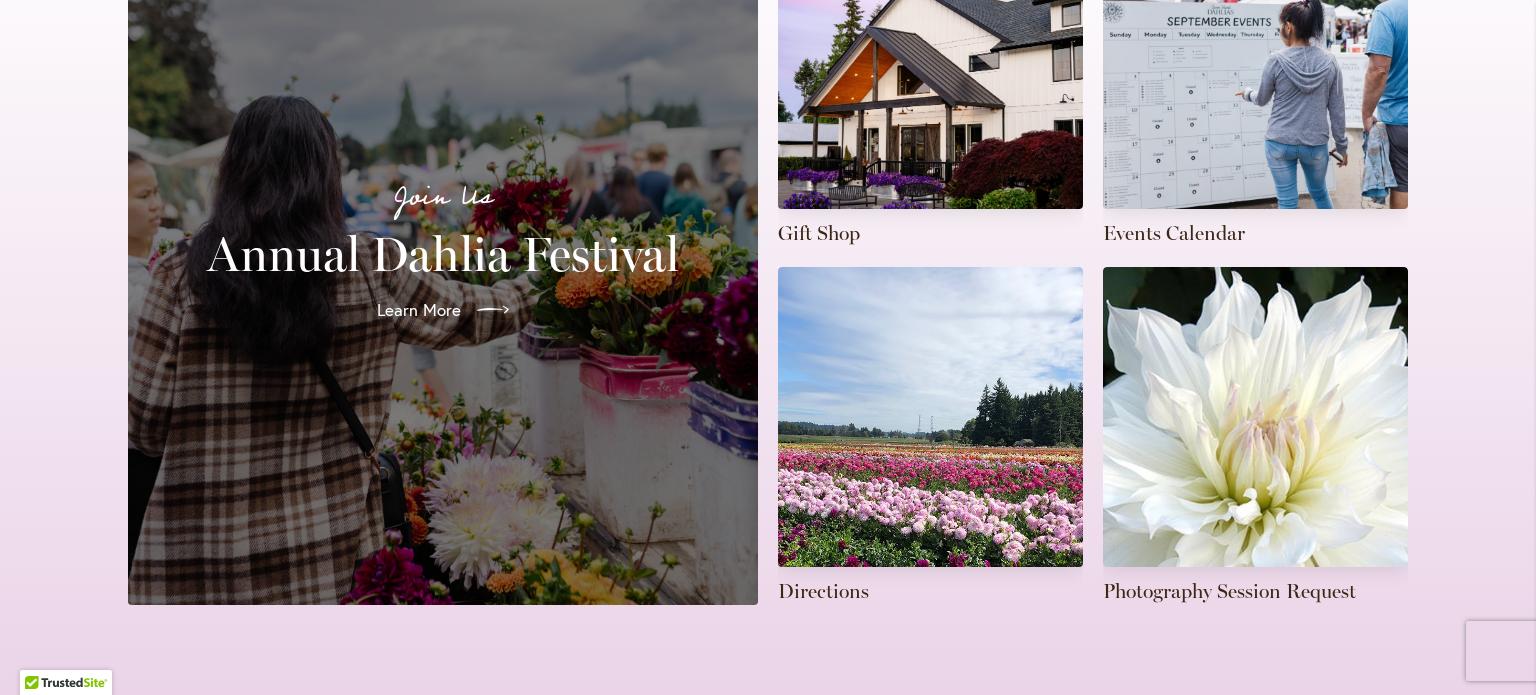 click on "Annual Dahlia Festival" at bounding box center [443, 254] 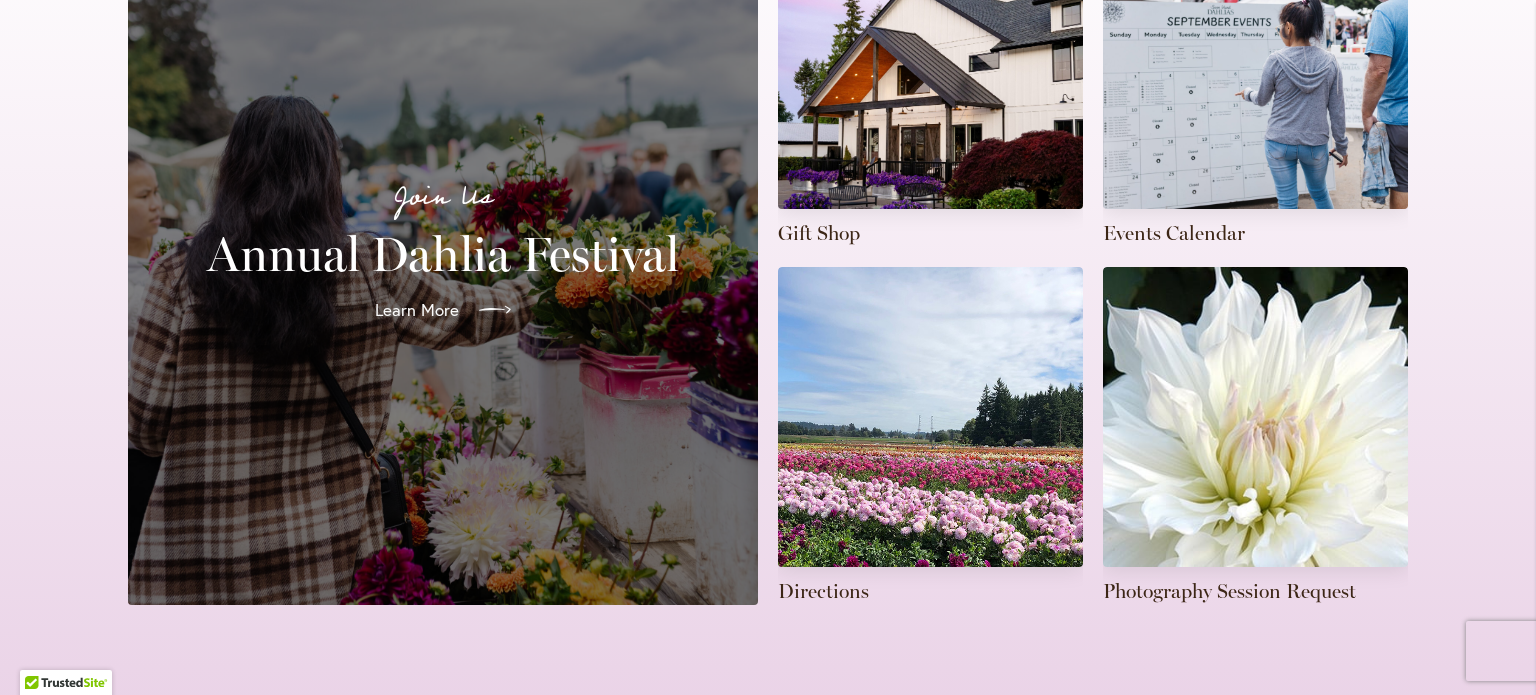 click on "Learn More" at bounding box center [443, 310] 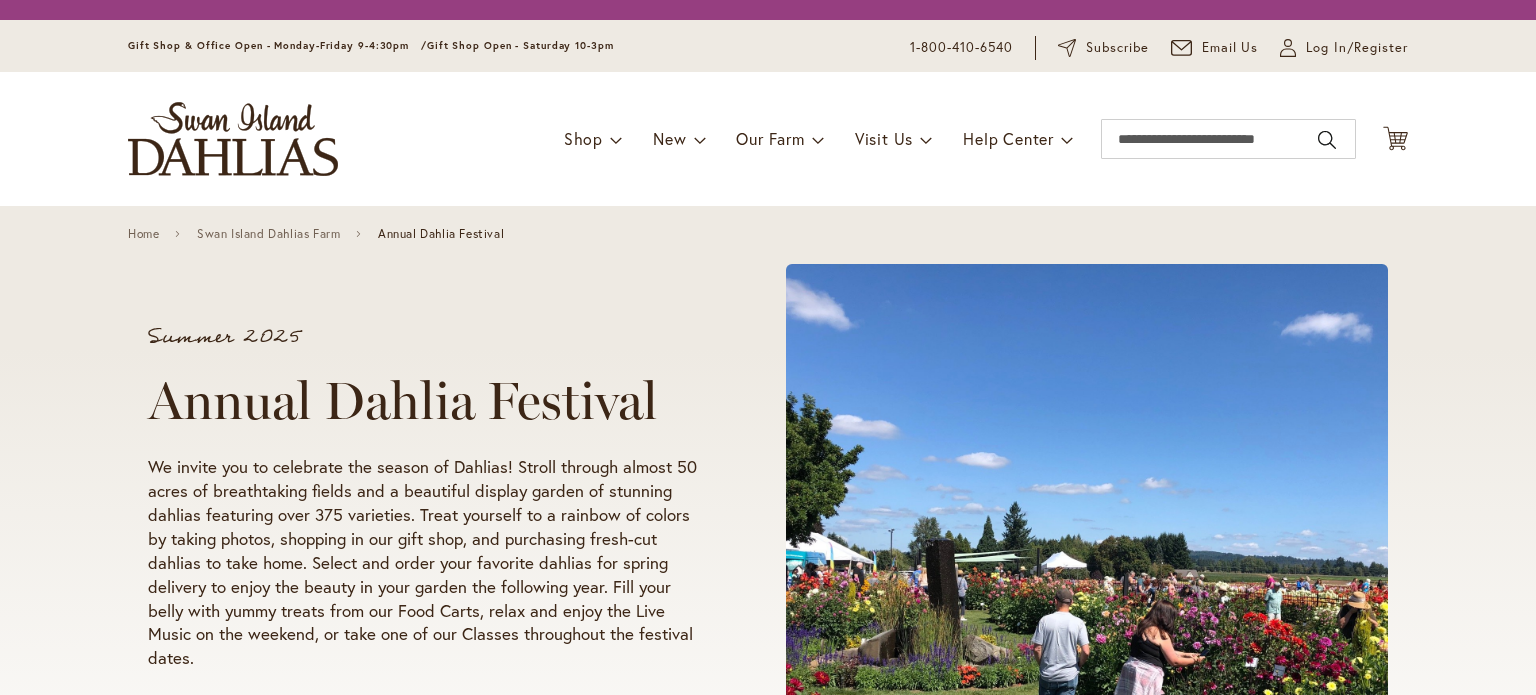 scroll, scrollTop: 0, scrollLeft: 0, axis: both 